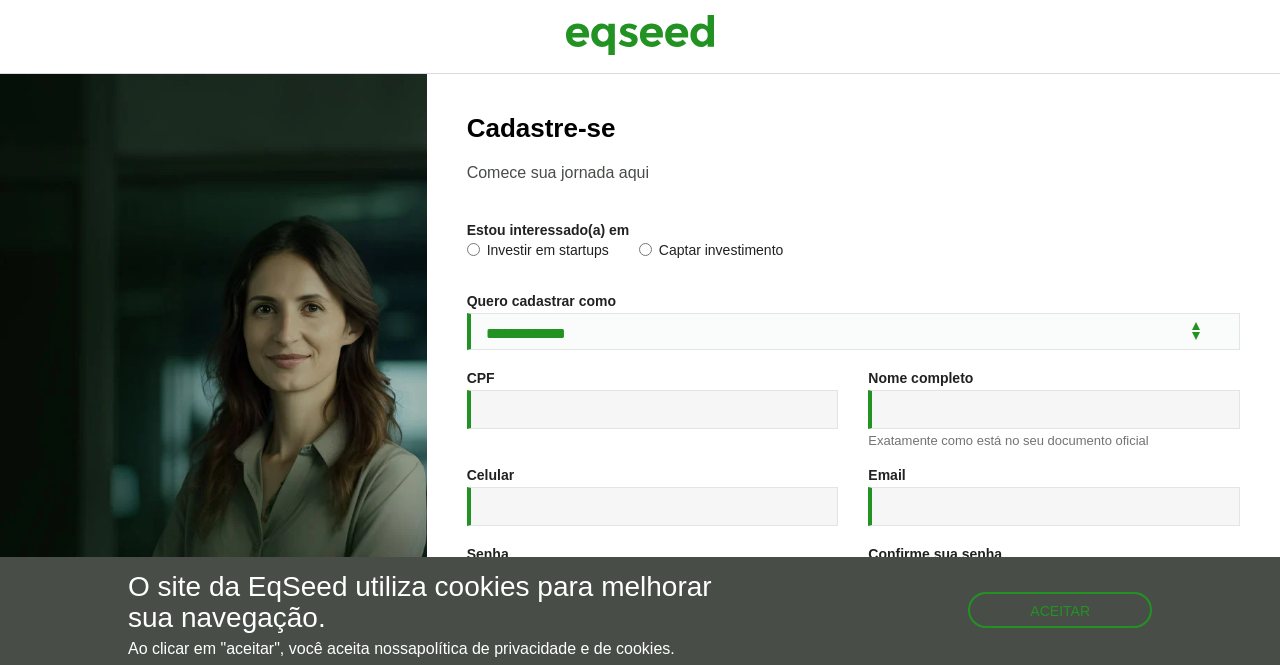 scroll, scrollTop: 0, scrollLeft: 0, axis: both 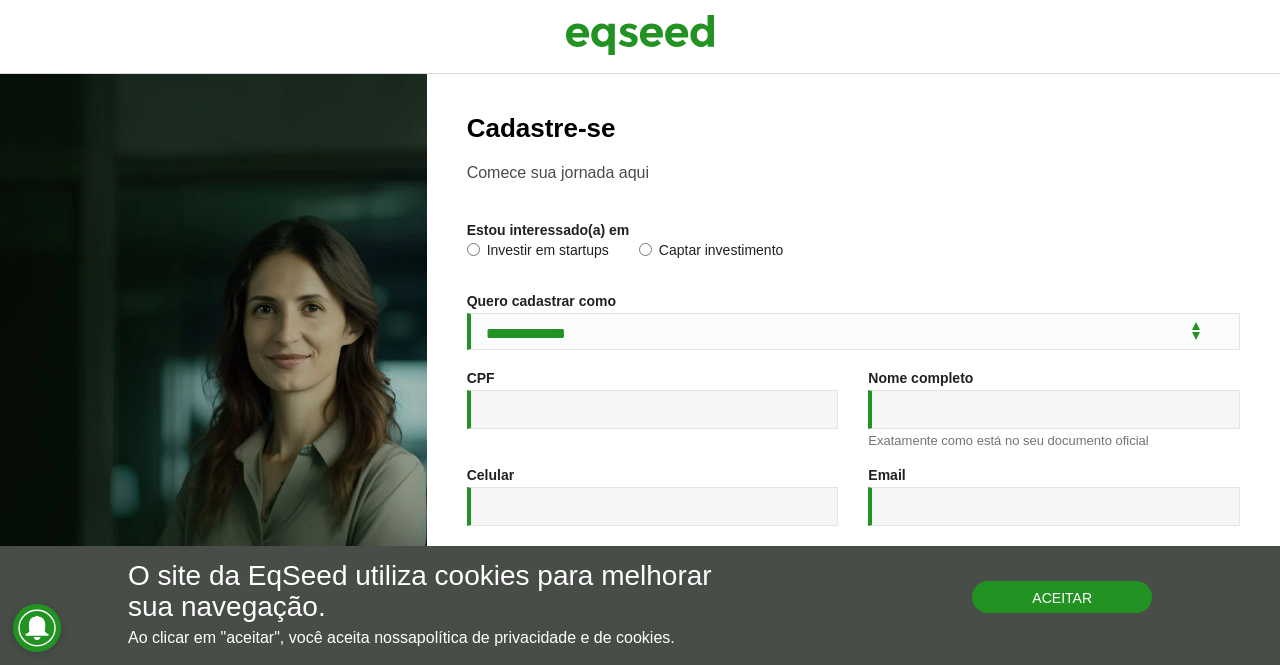 click on "O site da EqSeed utiliza cookies para melhorar sua navegação.
Ao clicar em "aceitar", você aceita nossa  política de privacidade e de cookies .
Aceitar" at bounding box center [640, 604] 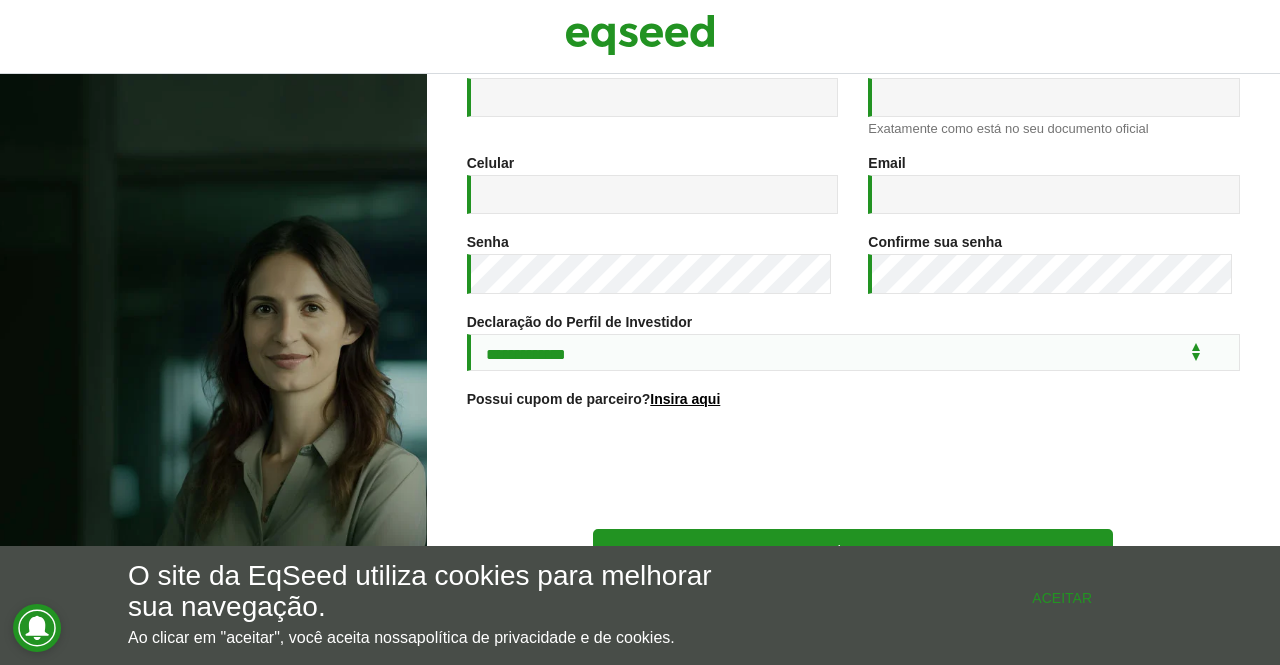 scroll, scrollTop: 354, scrollLeft: 0, axis: vertical 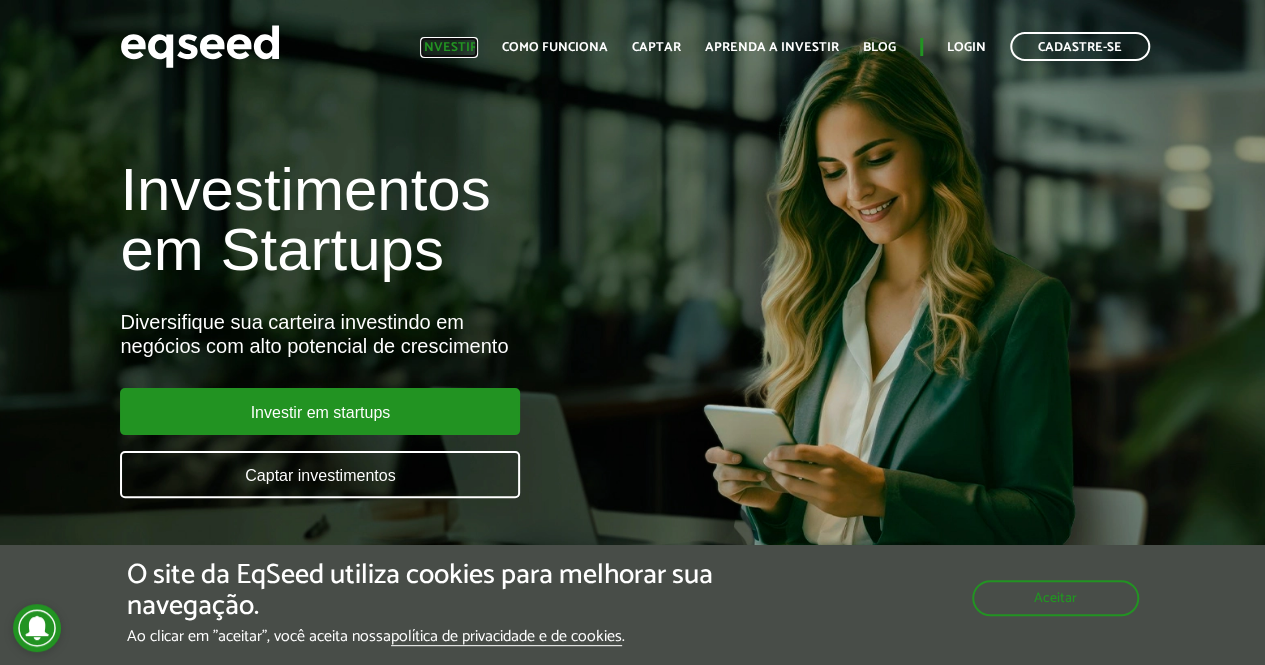 click on "Investir" at bounding box center (449, 47) 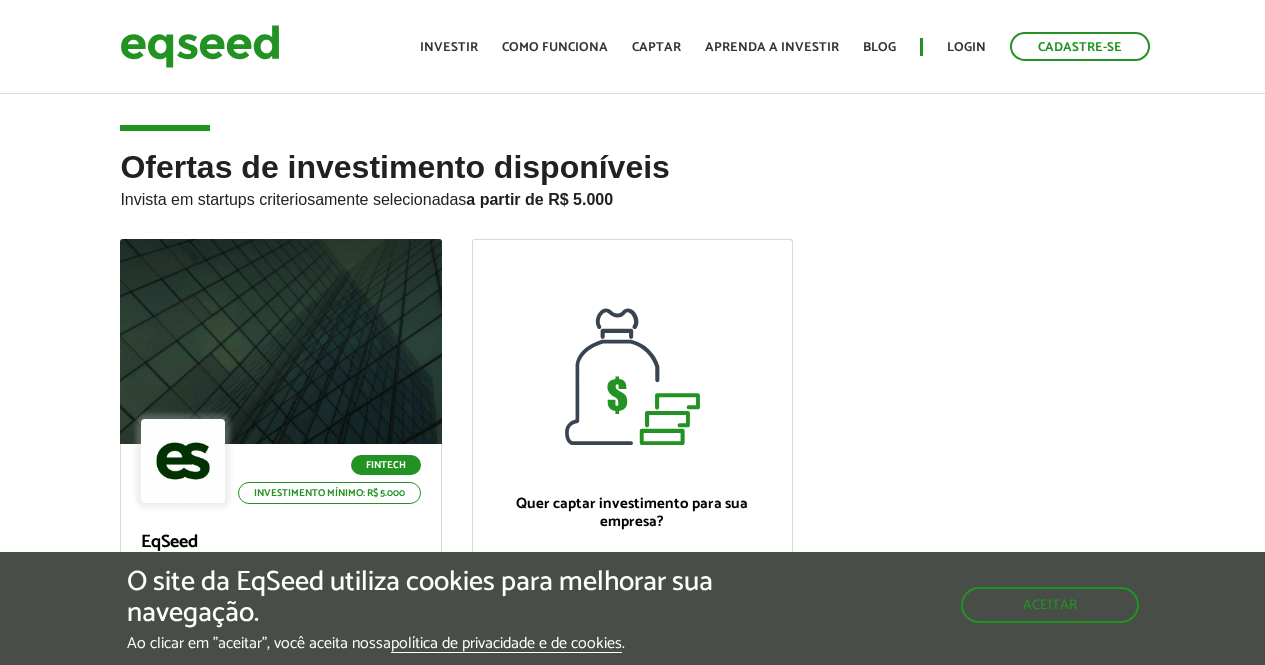 scroll, scrollTop: 0, scrollLeft: 0, axis: both 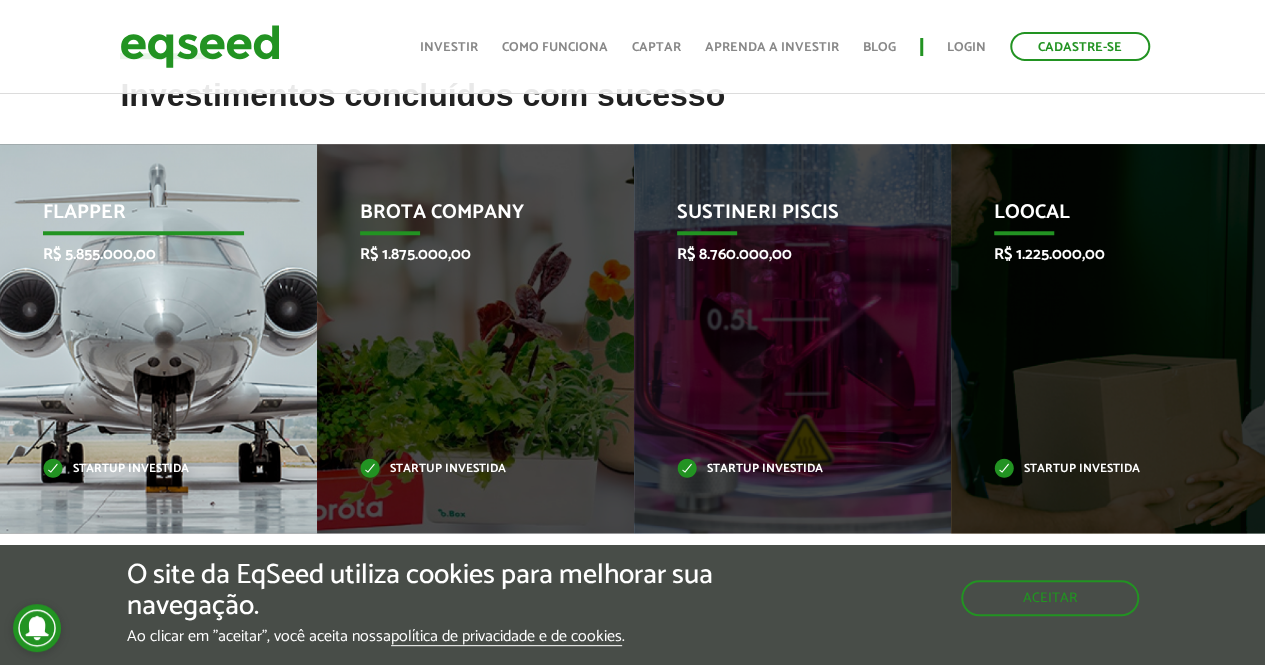 click on "Flapper
R$ 5.855.000,00
Startup investida" at bounding box center [143, 338] 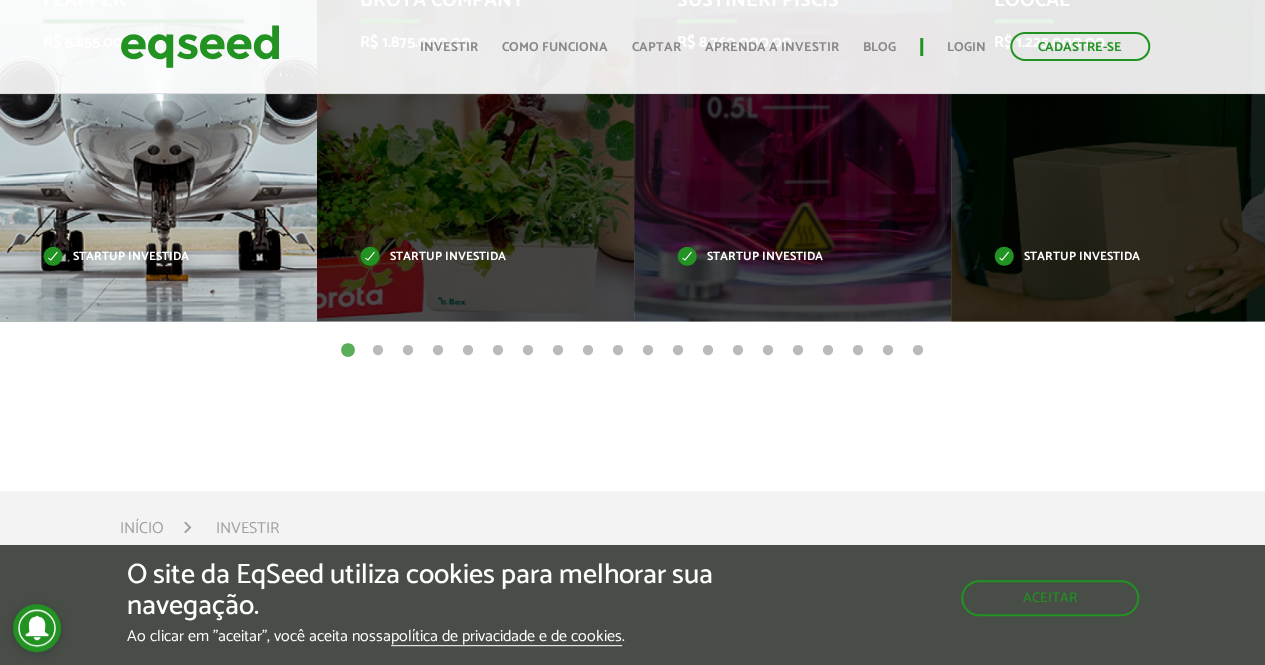 scroll, scrollTop: 1080, scrollLeft: 0, axis: vertical 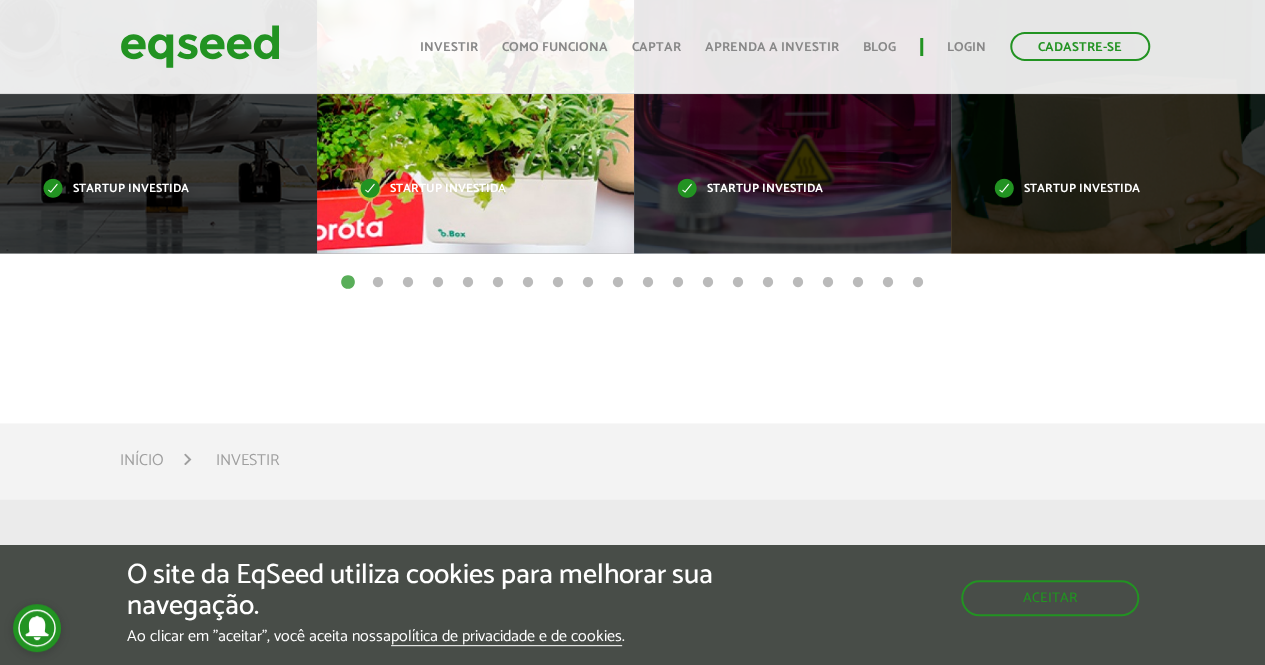 click on "Brota Company
R$ 1.875.000,00
Startup investida" at bounding box center (460, 58) 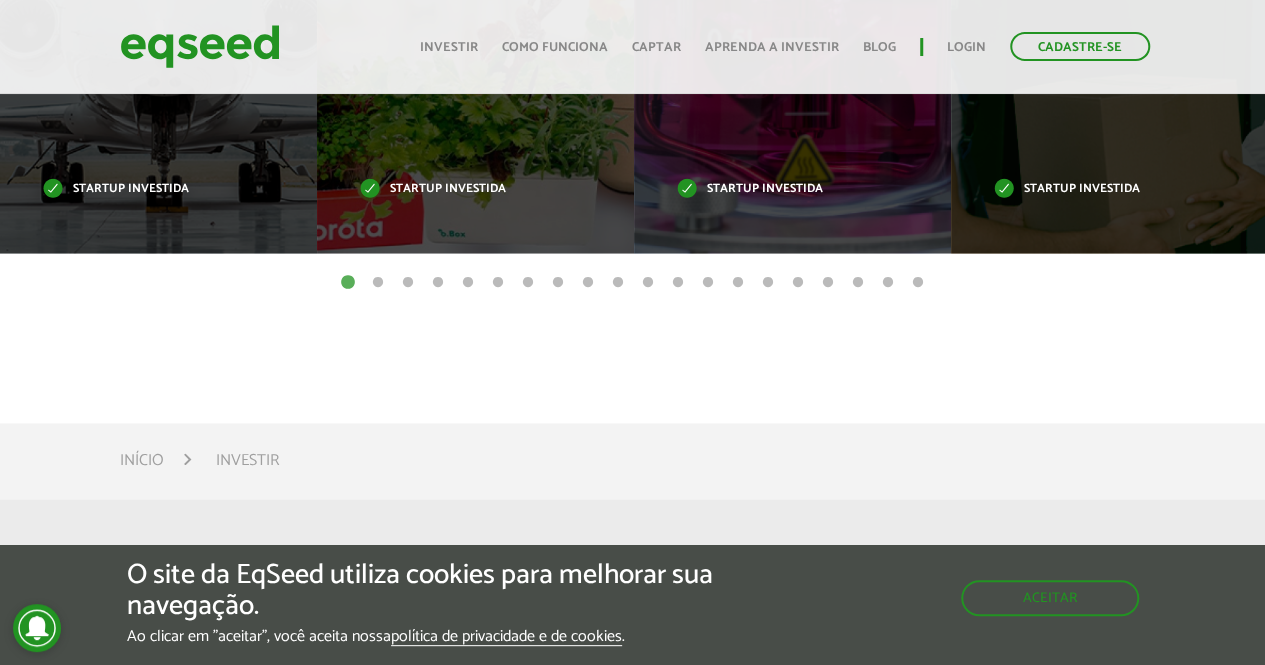 type 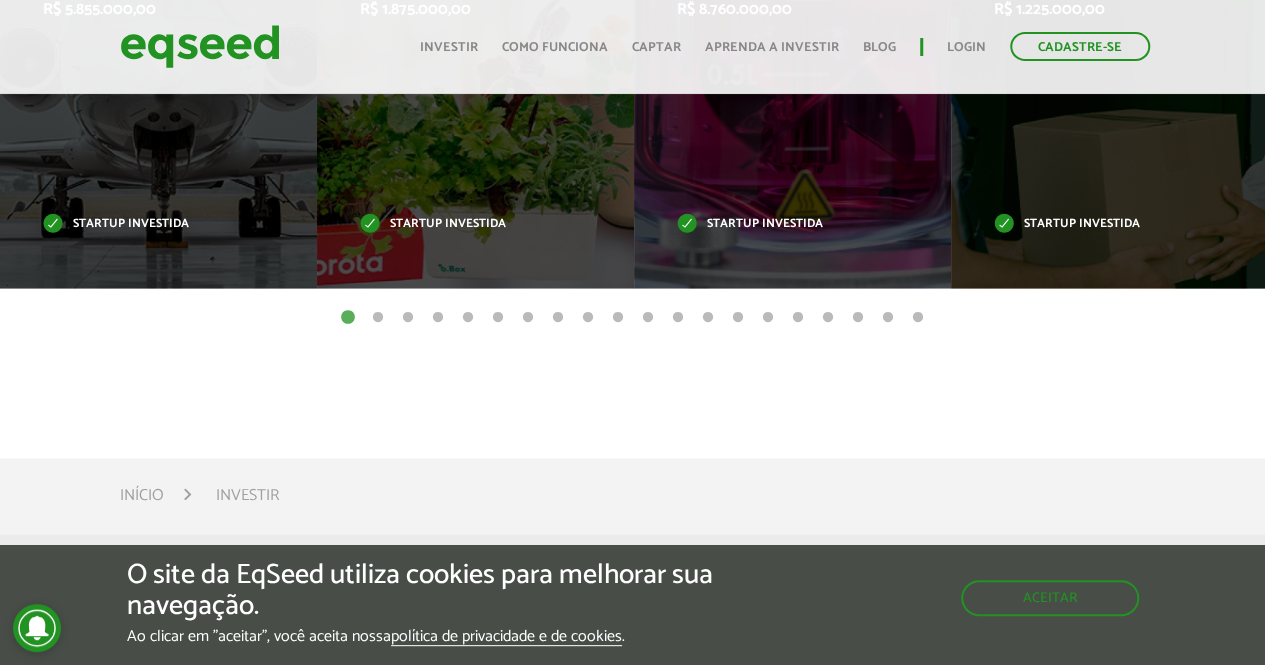 scroll, scrollTop: 1040, scrollLeft: 0, axis: vertical 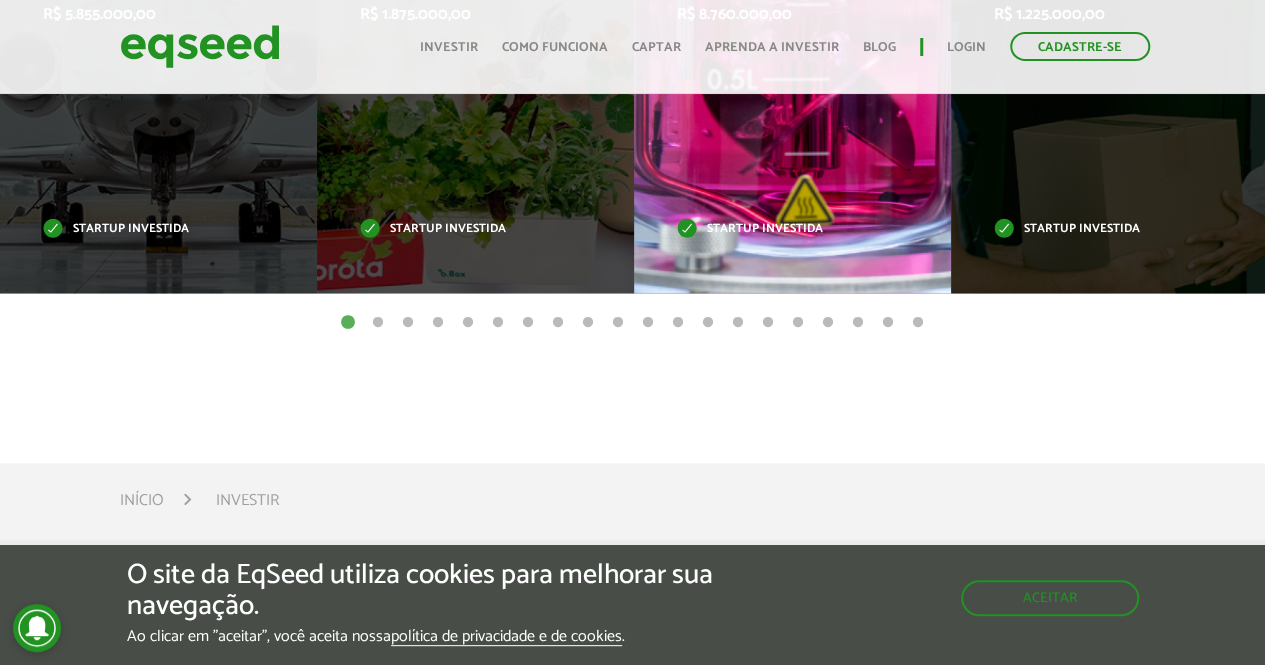 click on "Sustineri Piscis
R$ 8.760.000,00
Startup investida" at bounding box center [777, 98] 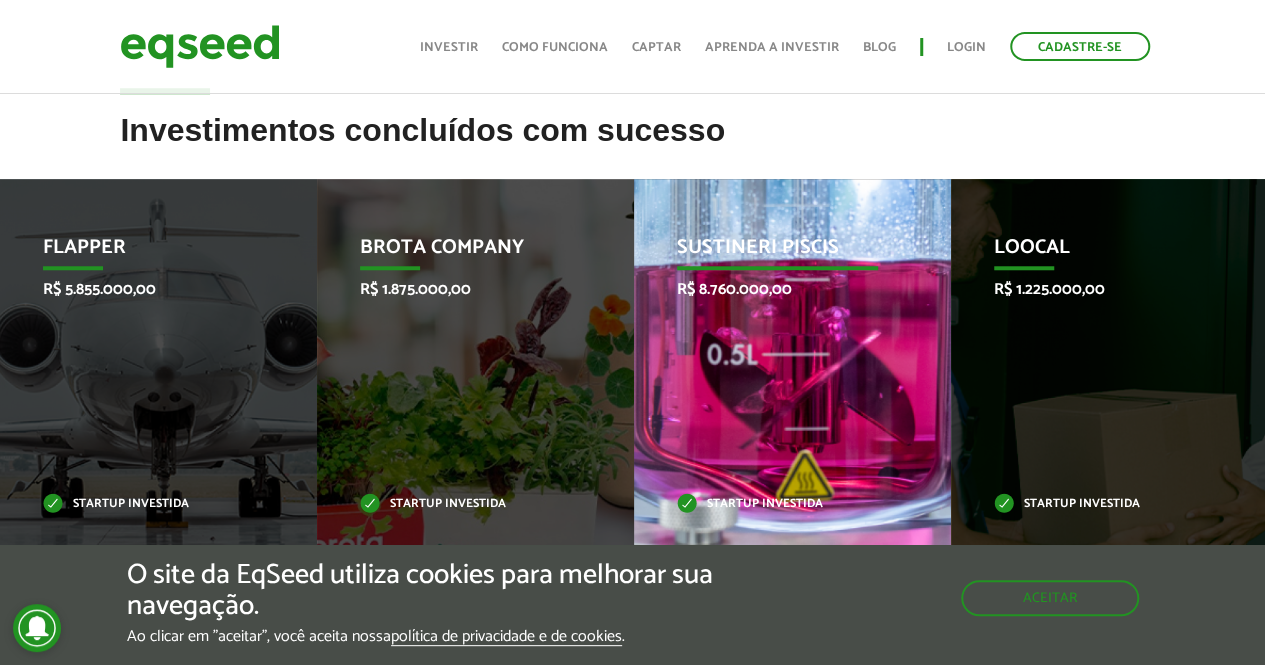 scroll, scrollTop: 760, scrollLeft: 0, axis: vertical 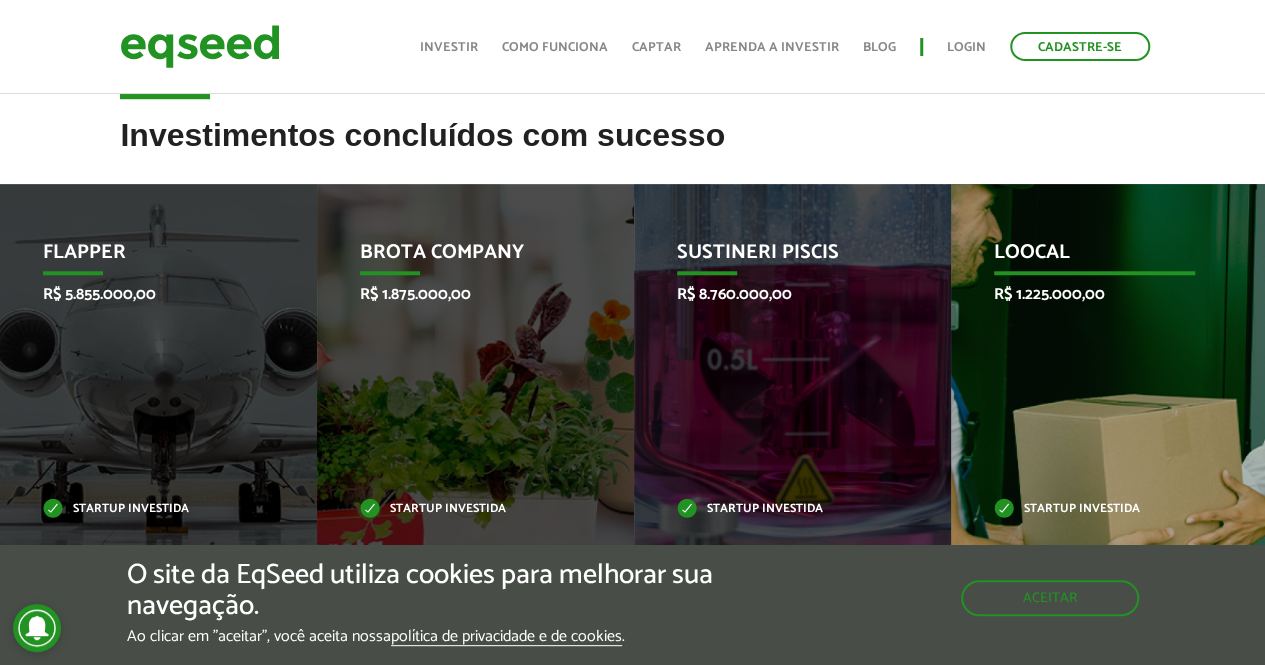 click on "Loocal
R$ 1.225.000,00
Startup investida" at bounding box center (1094, 378) 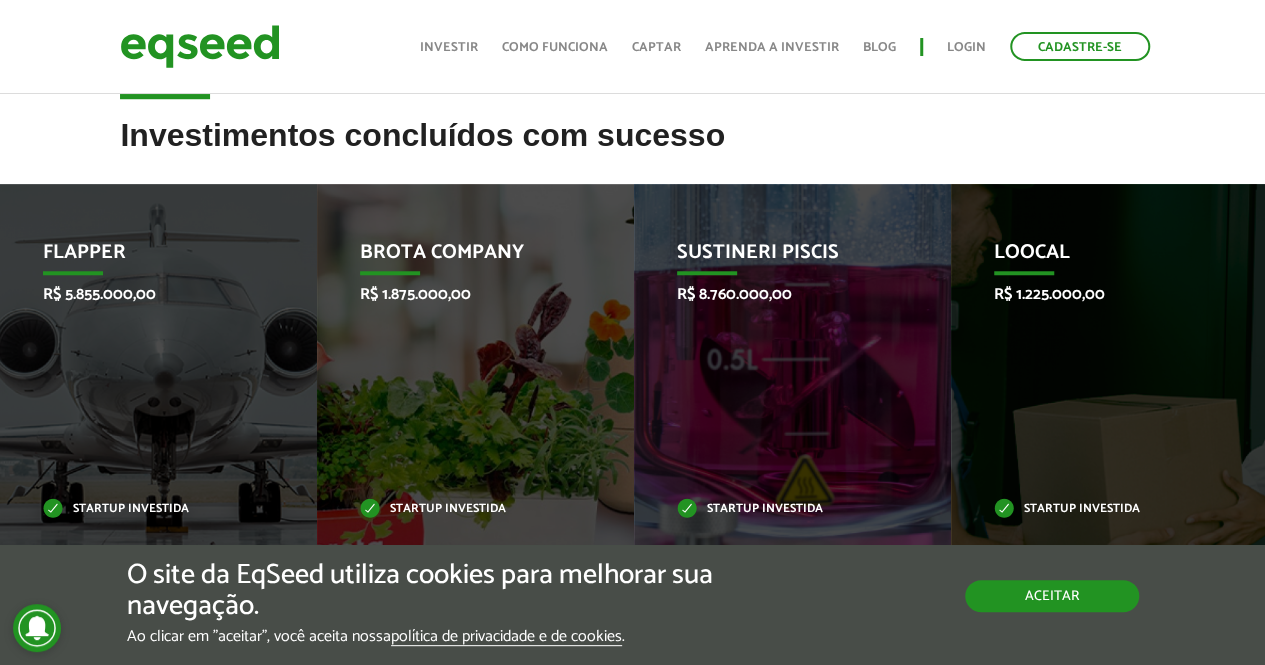 click on "Aceitar" at bounding box center (1052, 596) 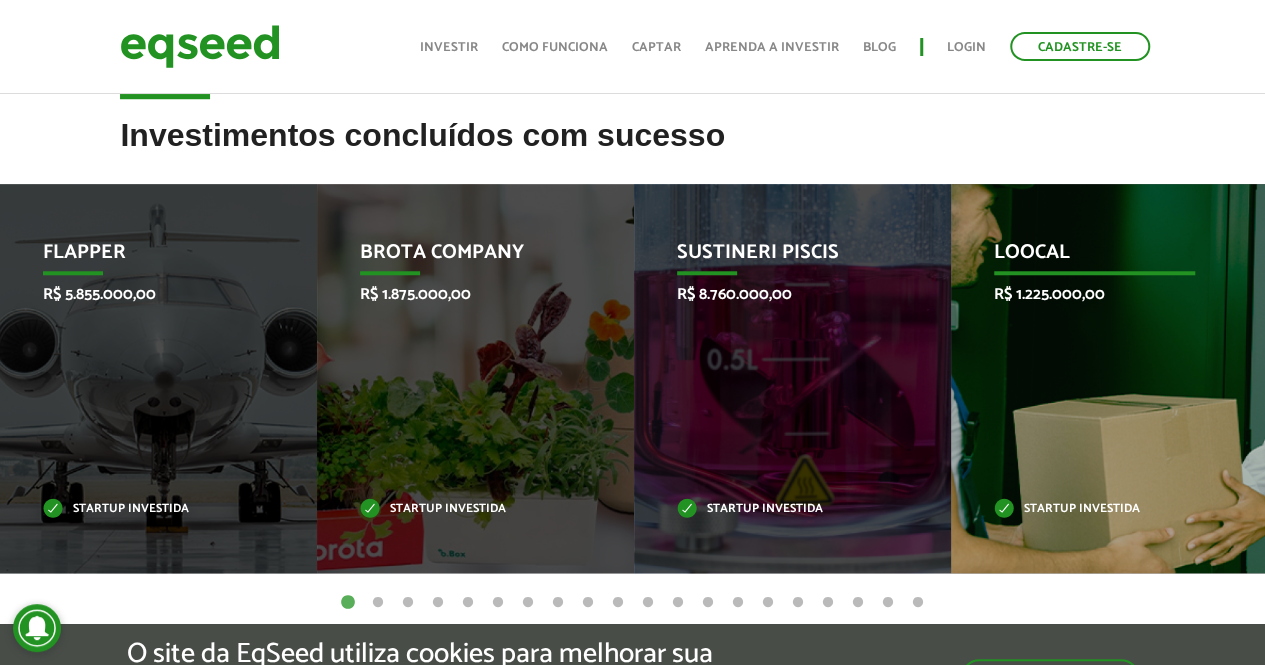 click on "Loocal
R$ 1.225.000,00
Startup investida" at bounding box center [1094, 378] 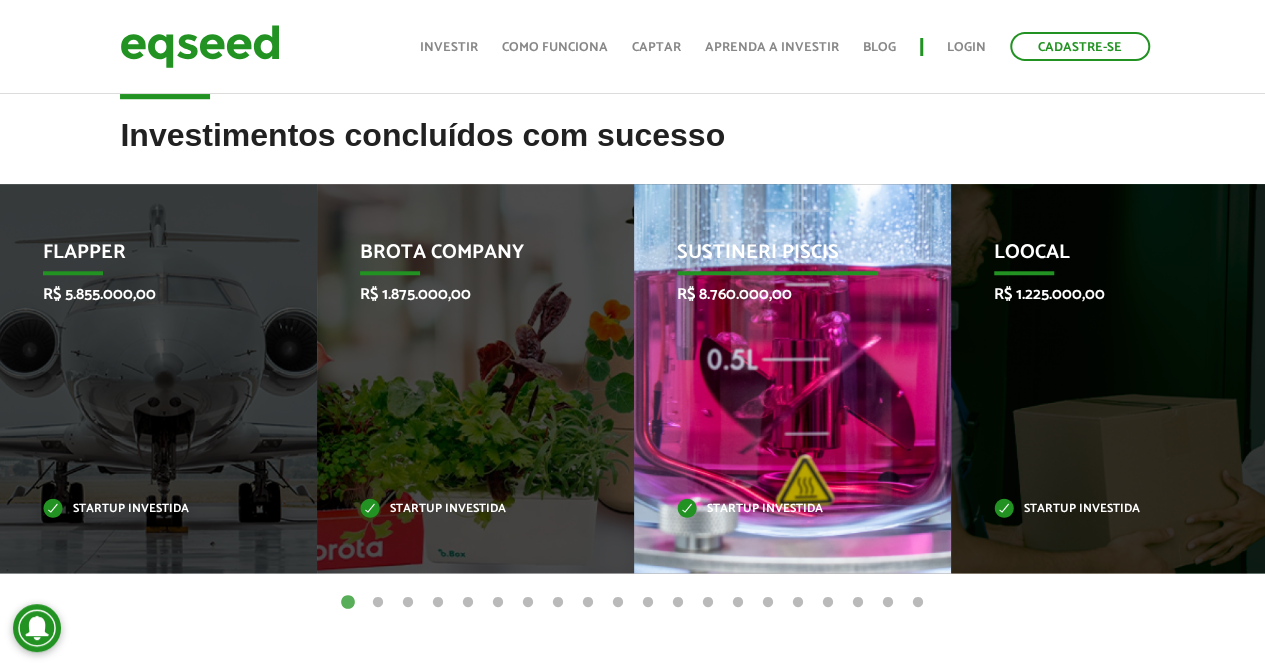 click on "Sustineri Piscis
R$ 8.760.000,00
Startup investida" at bounding box center [777, 378] 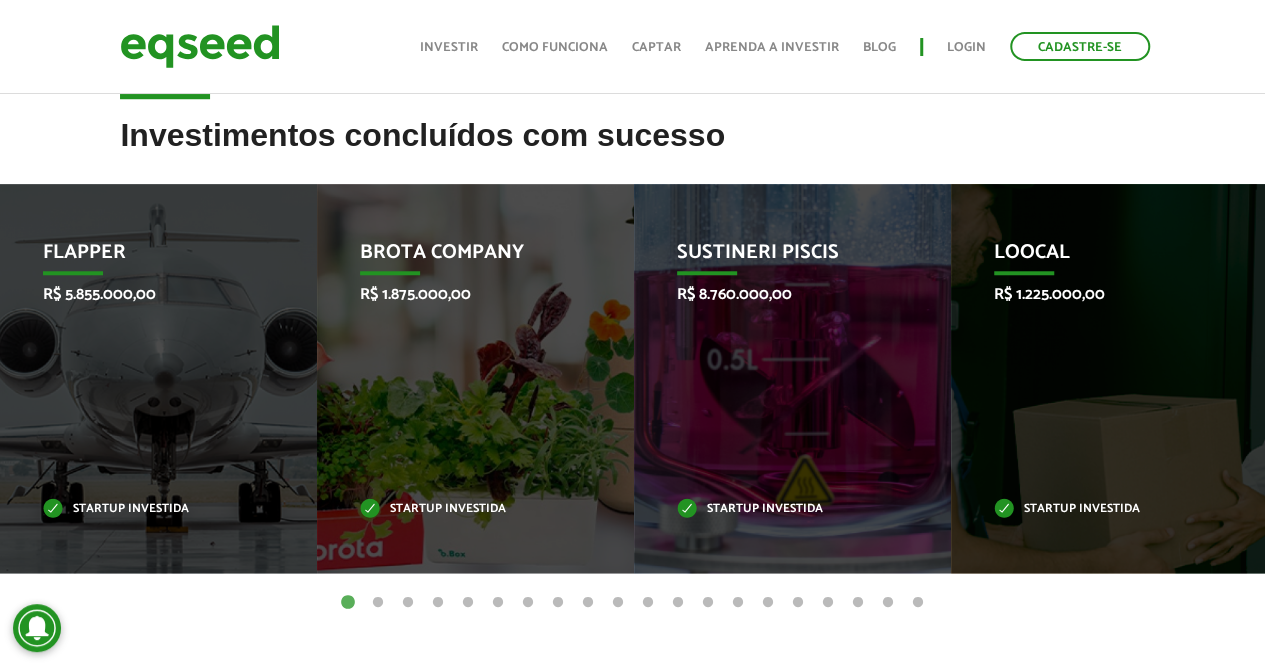 click on "2" at bounding box center (378, 603) 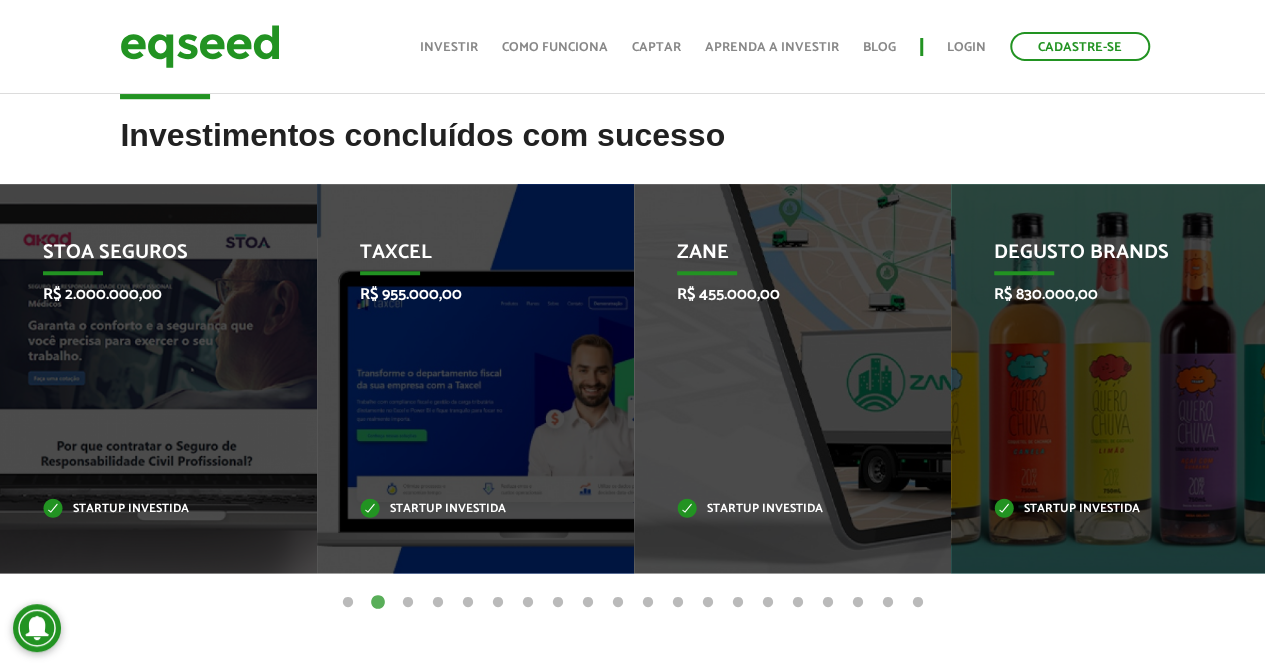 click on "3" at bounding box center [408, 603] 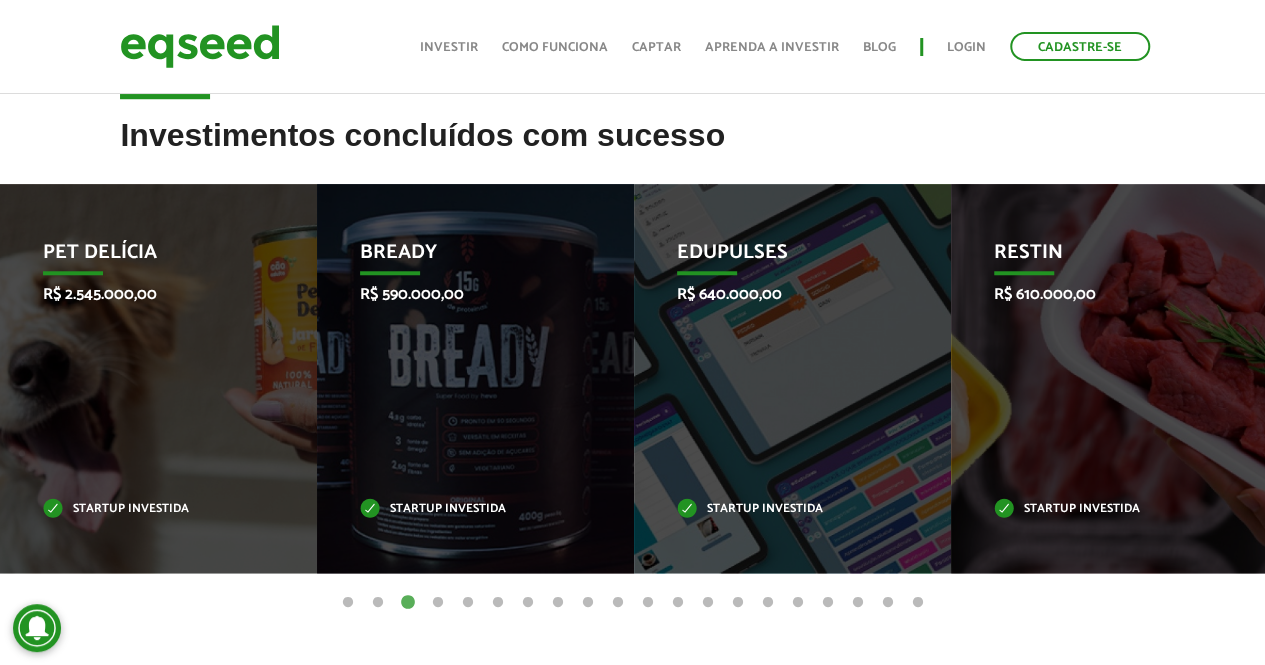 click on "2" at bounding box center (378, 603) 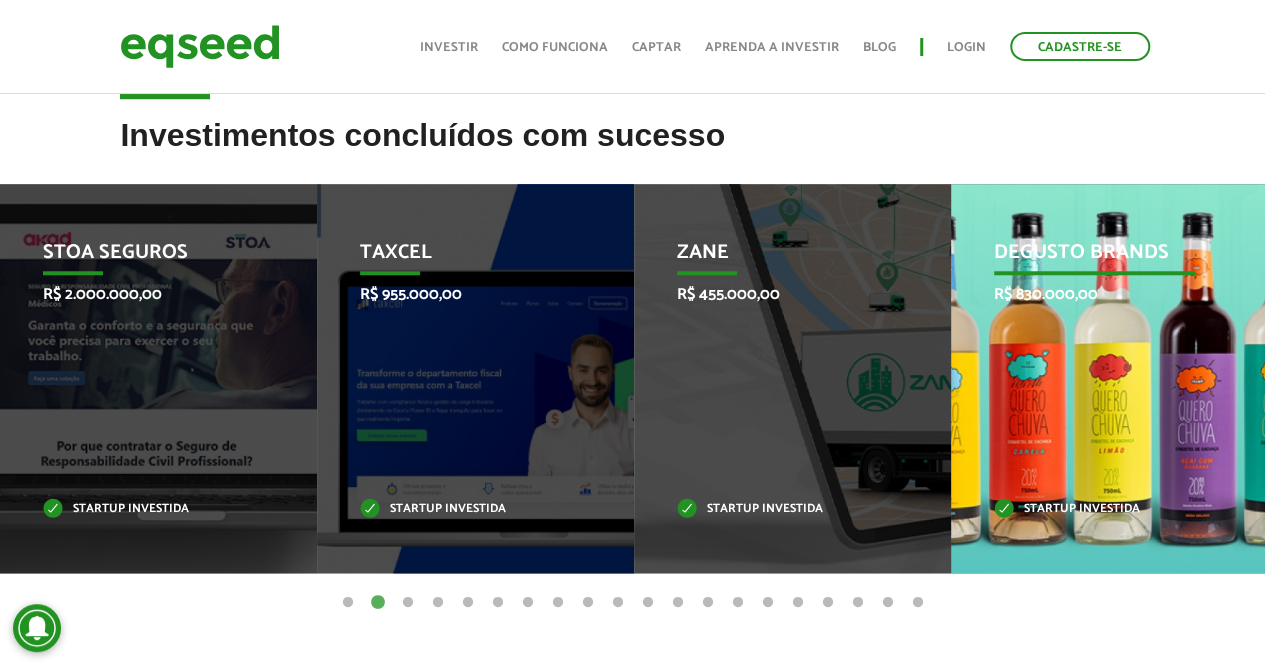 click on "Degusto Brands
R$ 830.000,00
Startup investida" at bounding box center [1094, 378] 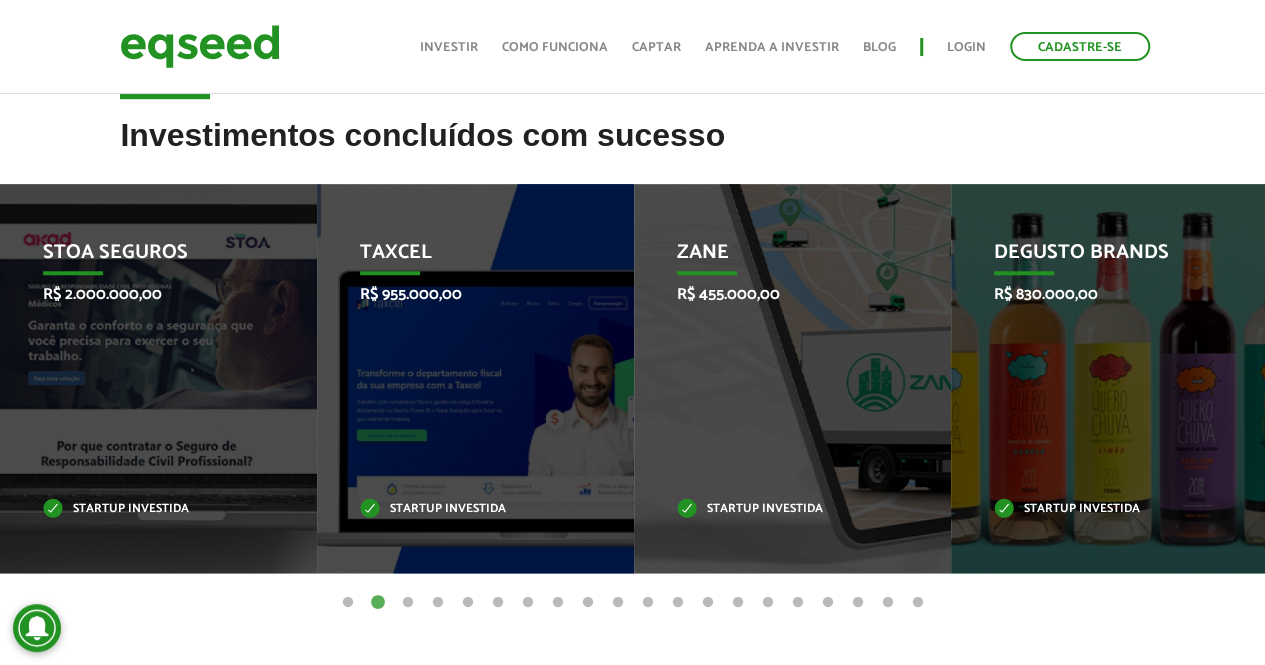 click on "3" at bounding box center [408, 603] 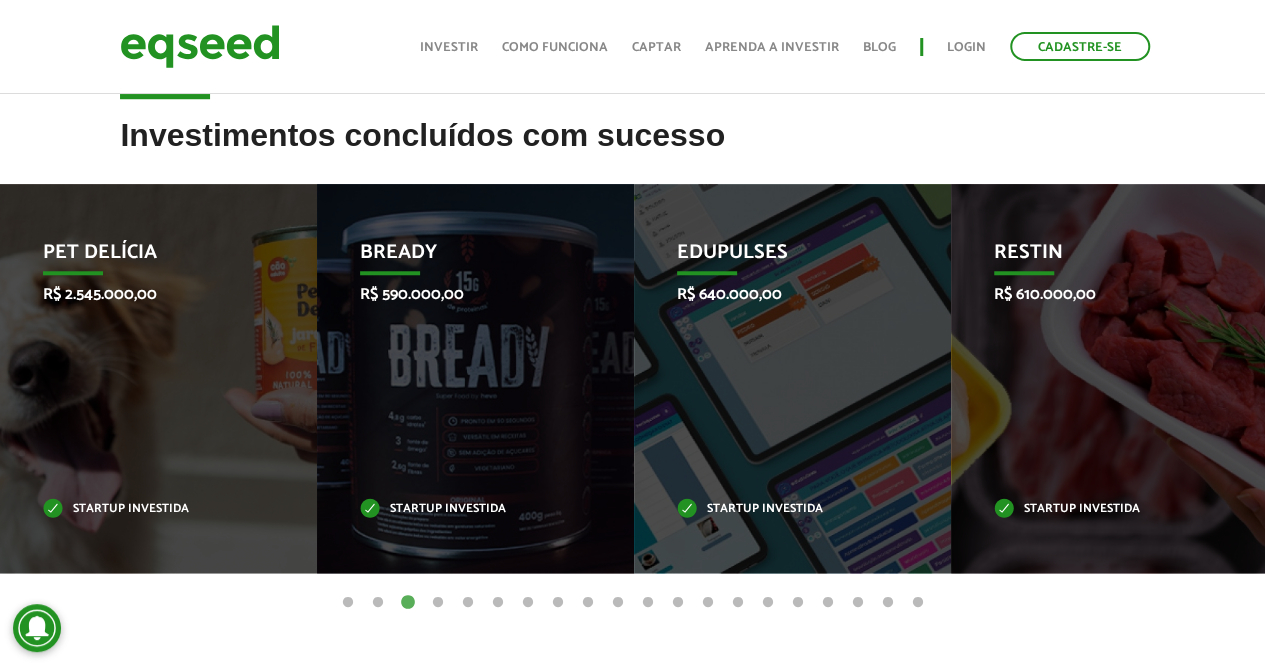 click on "4" at bounding box center (438, 603) 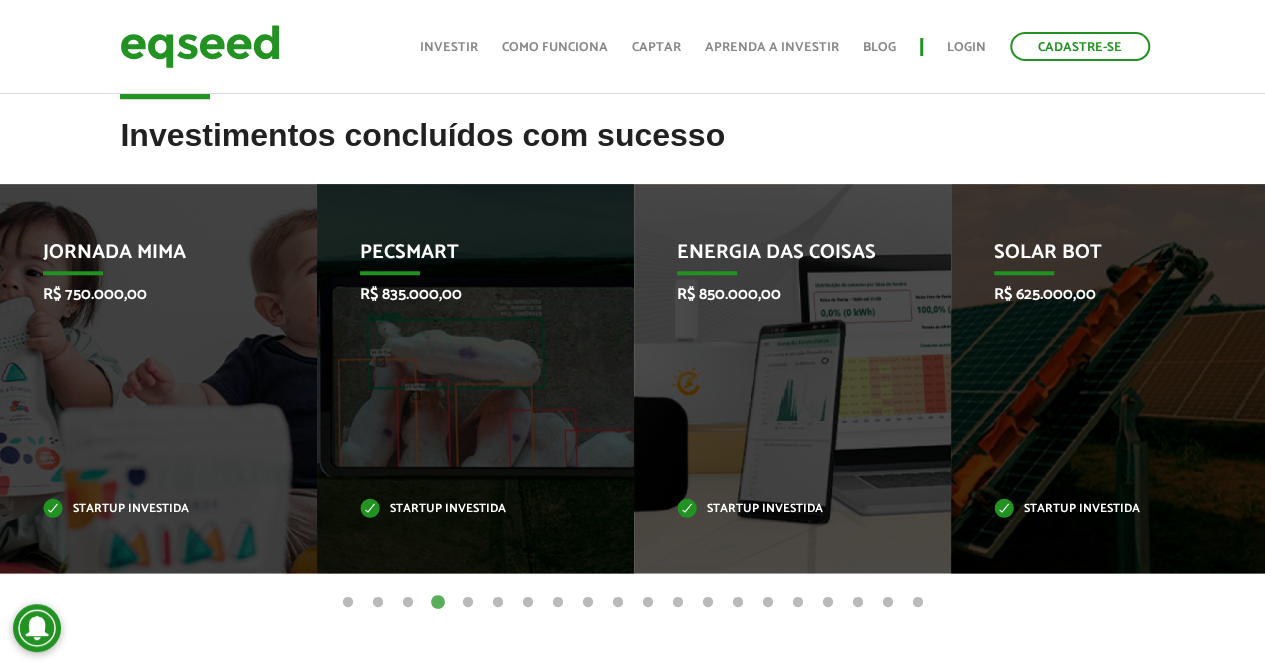 click on "5" at bounding box center [468, 603] 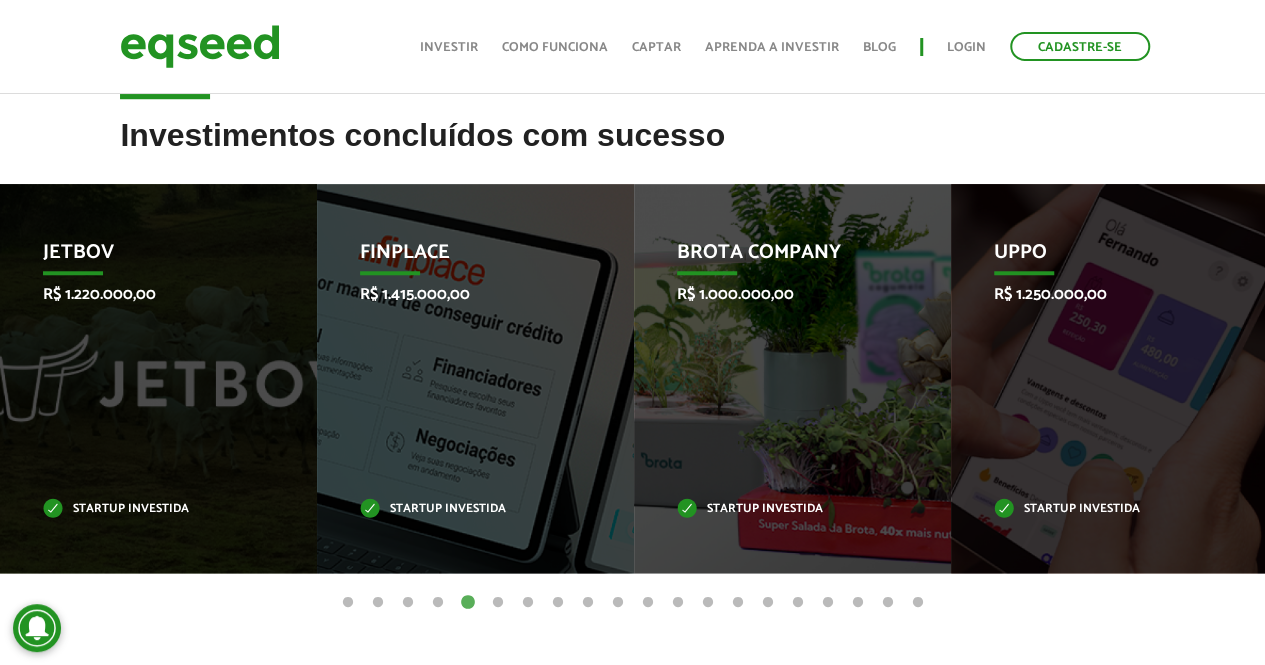 click on "6" at bounding box center (498, 603) 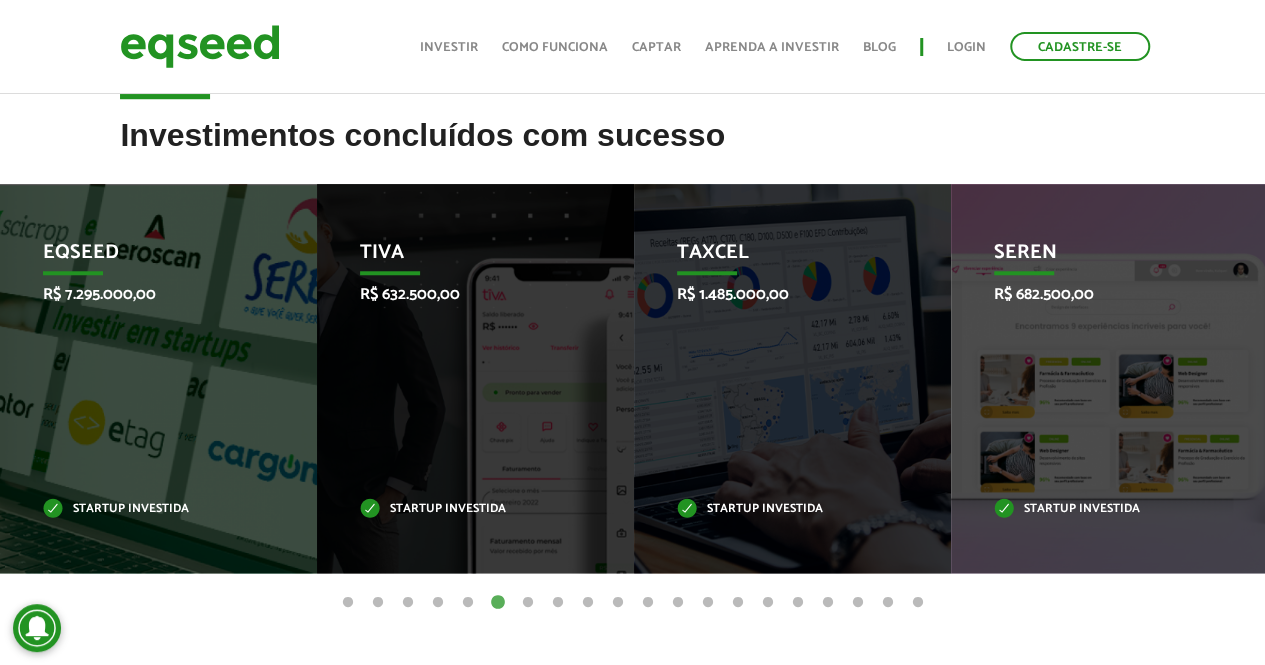 click on "7" at bounding box center (528, 603) 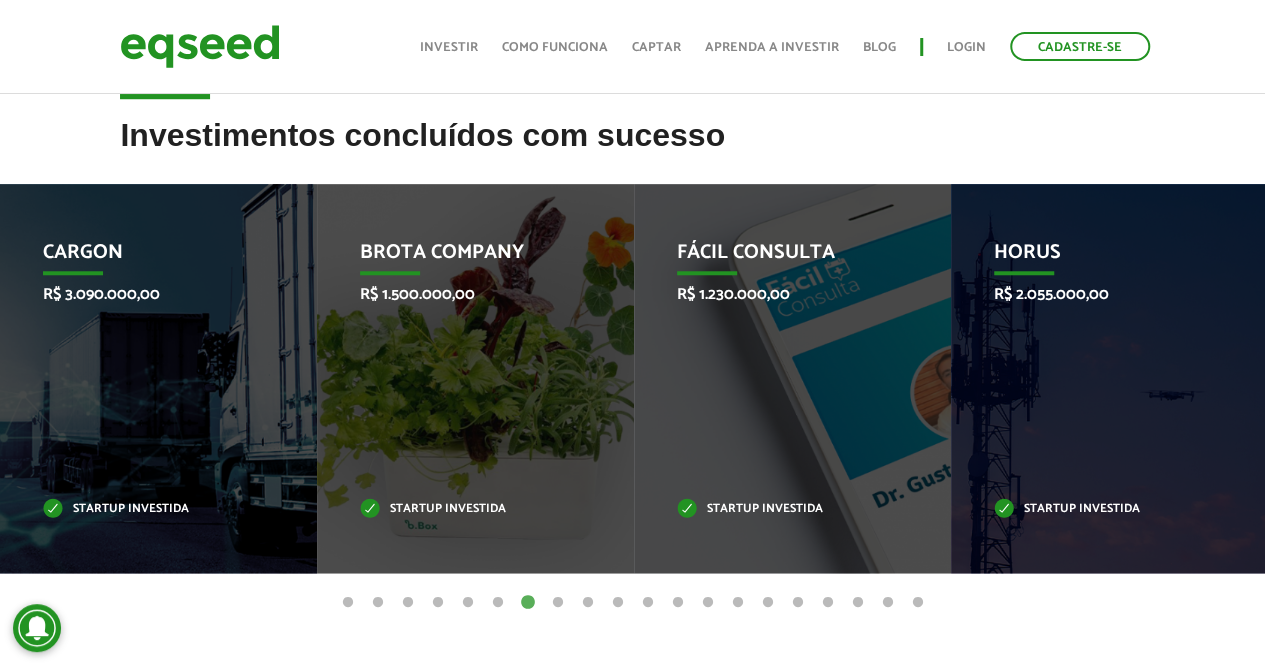 click on "8" at bounding box center [558, 603] 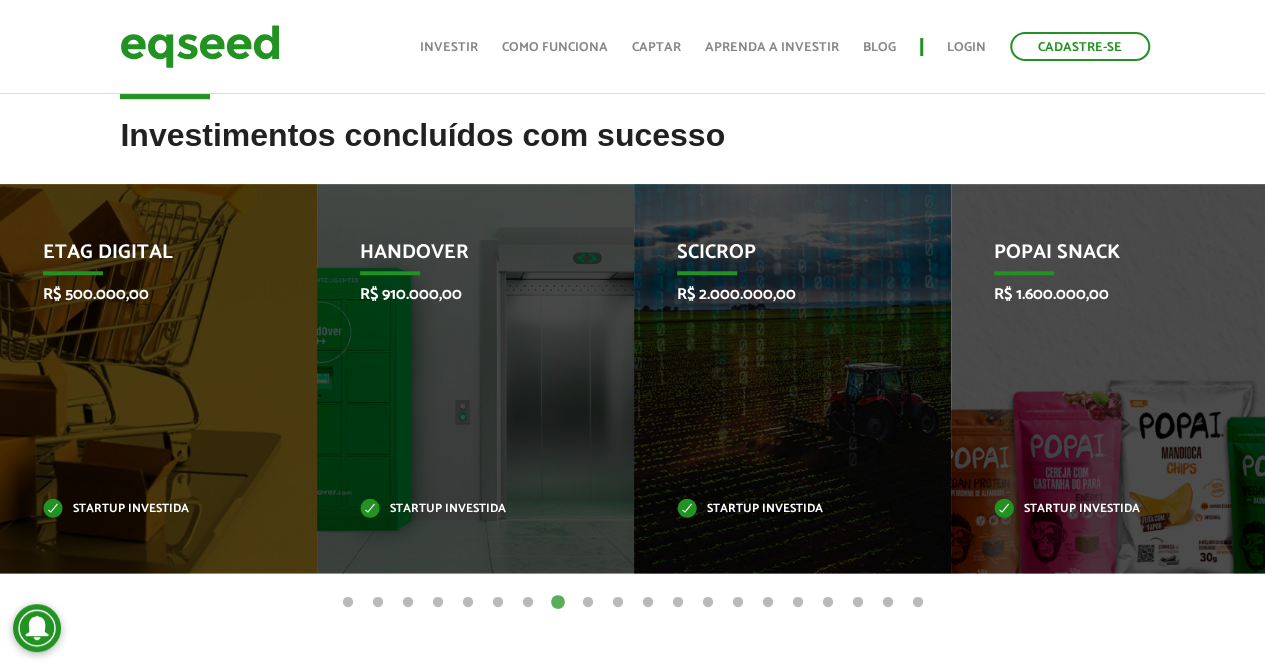 click on "9" at bounding box center [588, 603] 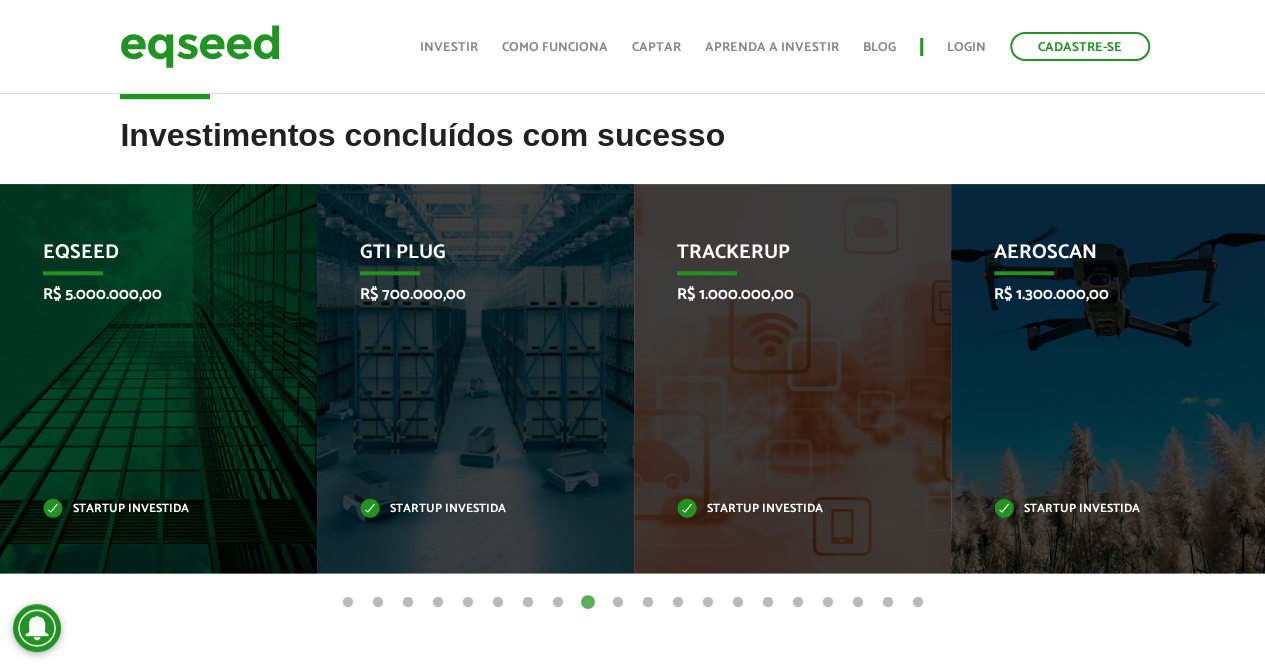 click on "10" at bounding box center [618, 603] 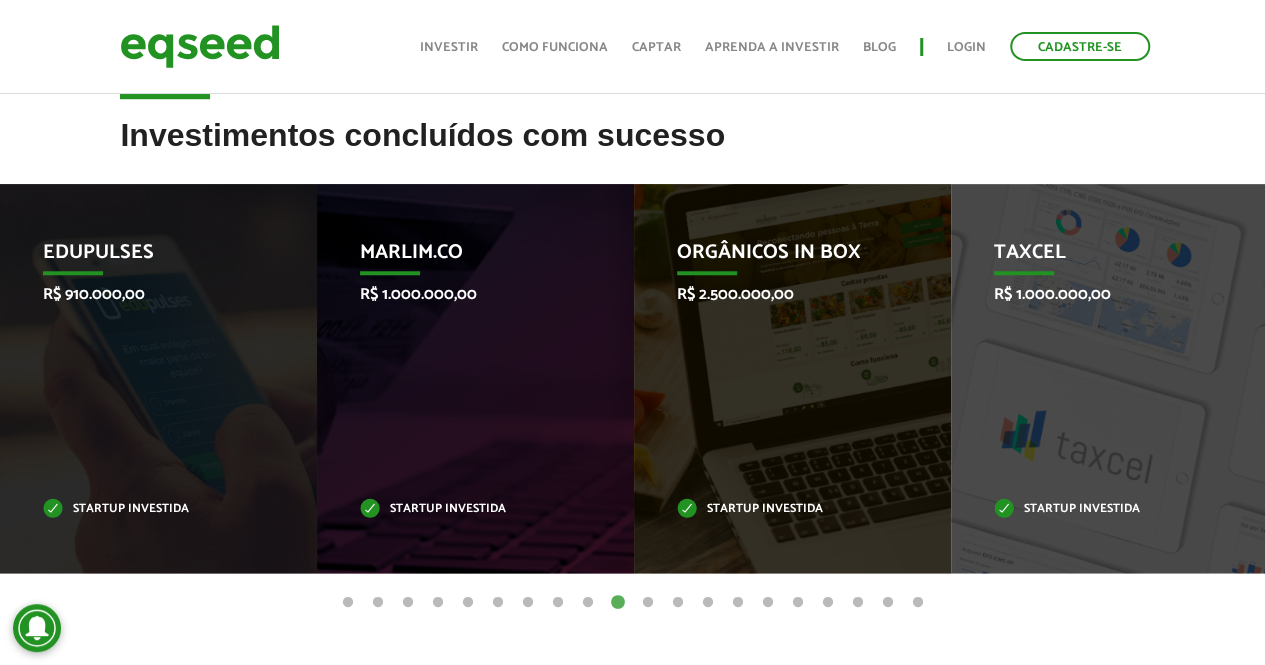 click on "11" at bounding box center (648, 603) 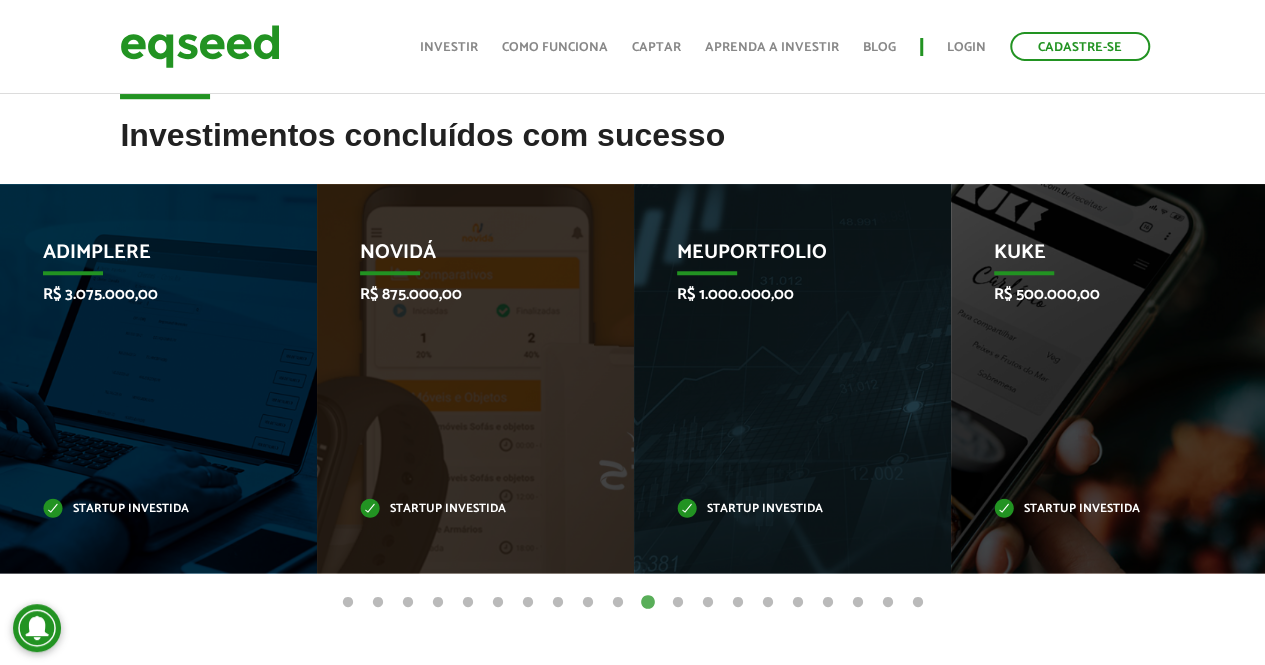 type 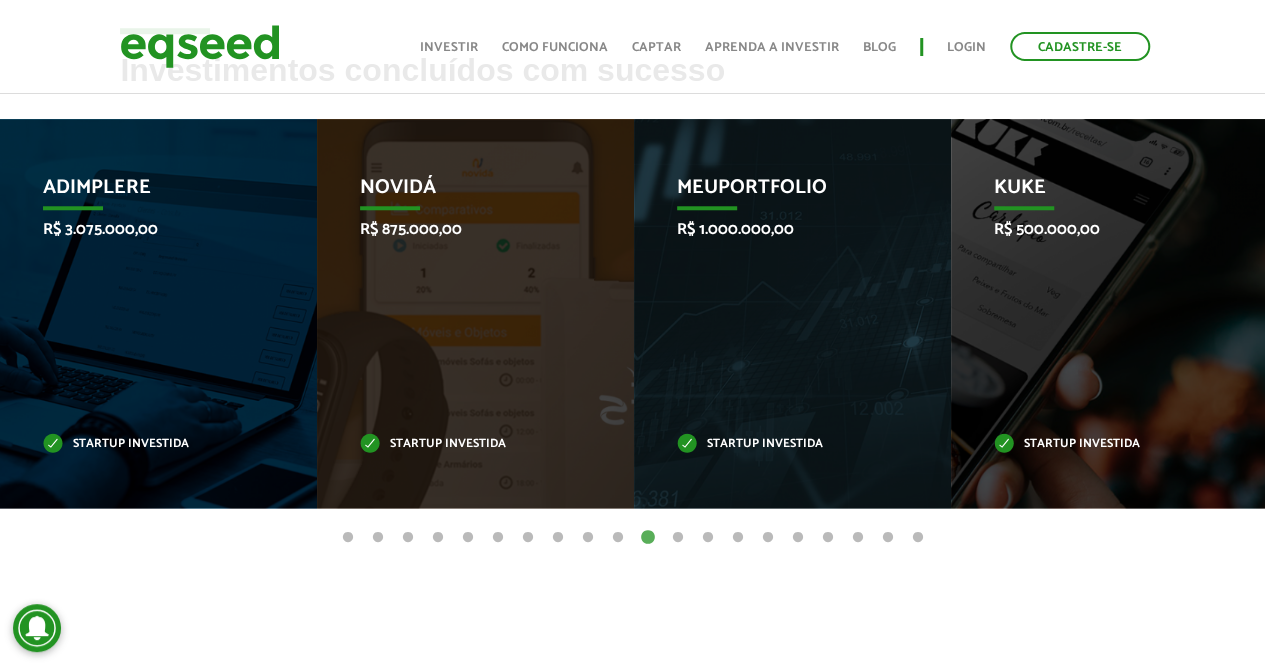 scroll, scrollTop: 840, scrollLeft: 0, axis: vertical 